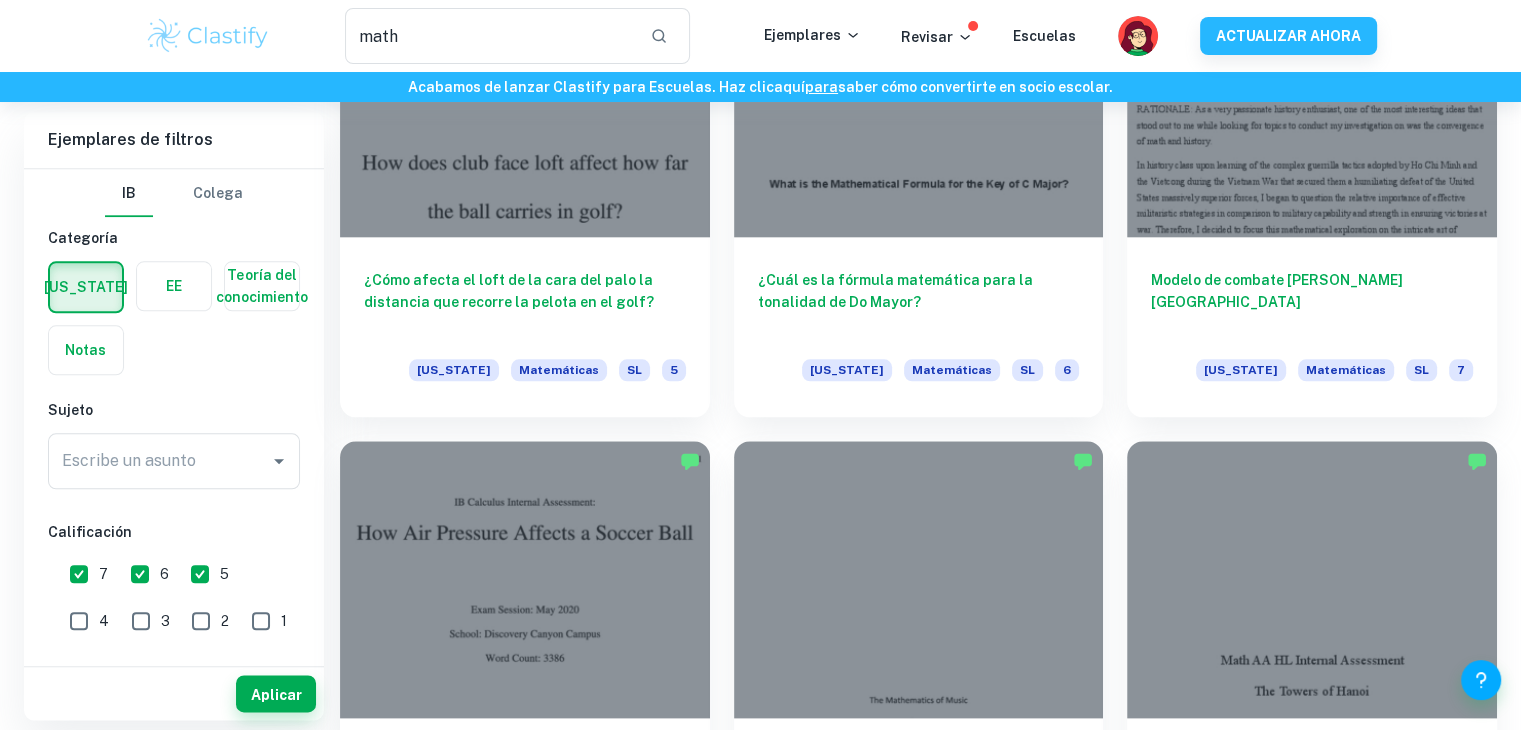 scroll, scrollTop: 2188, scrollLeft: 0, axis: vertical 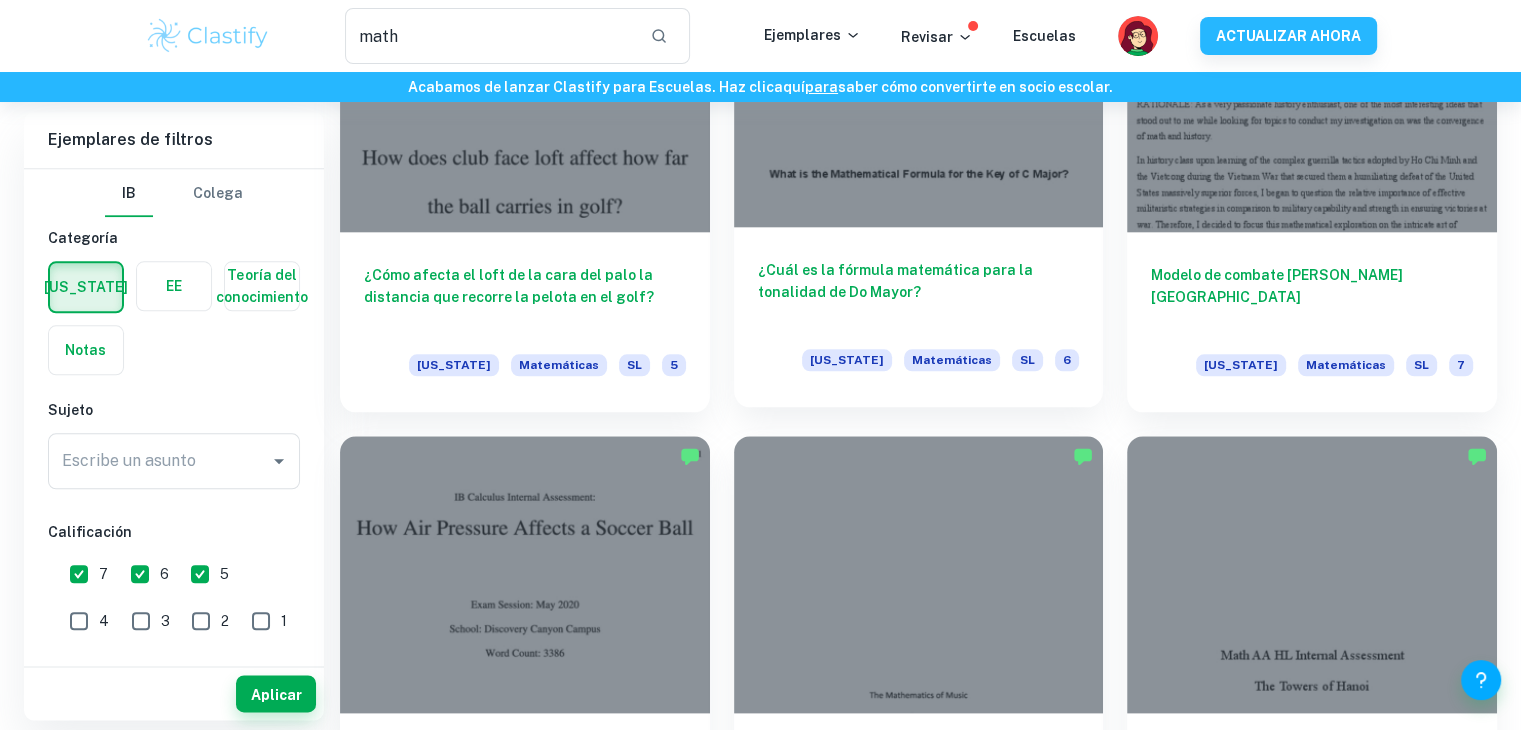 click at bounding box center (919, 88) 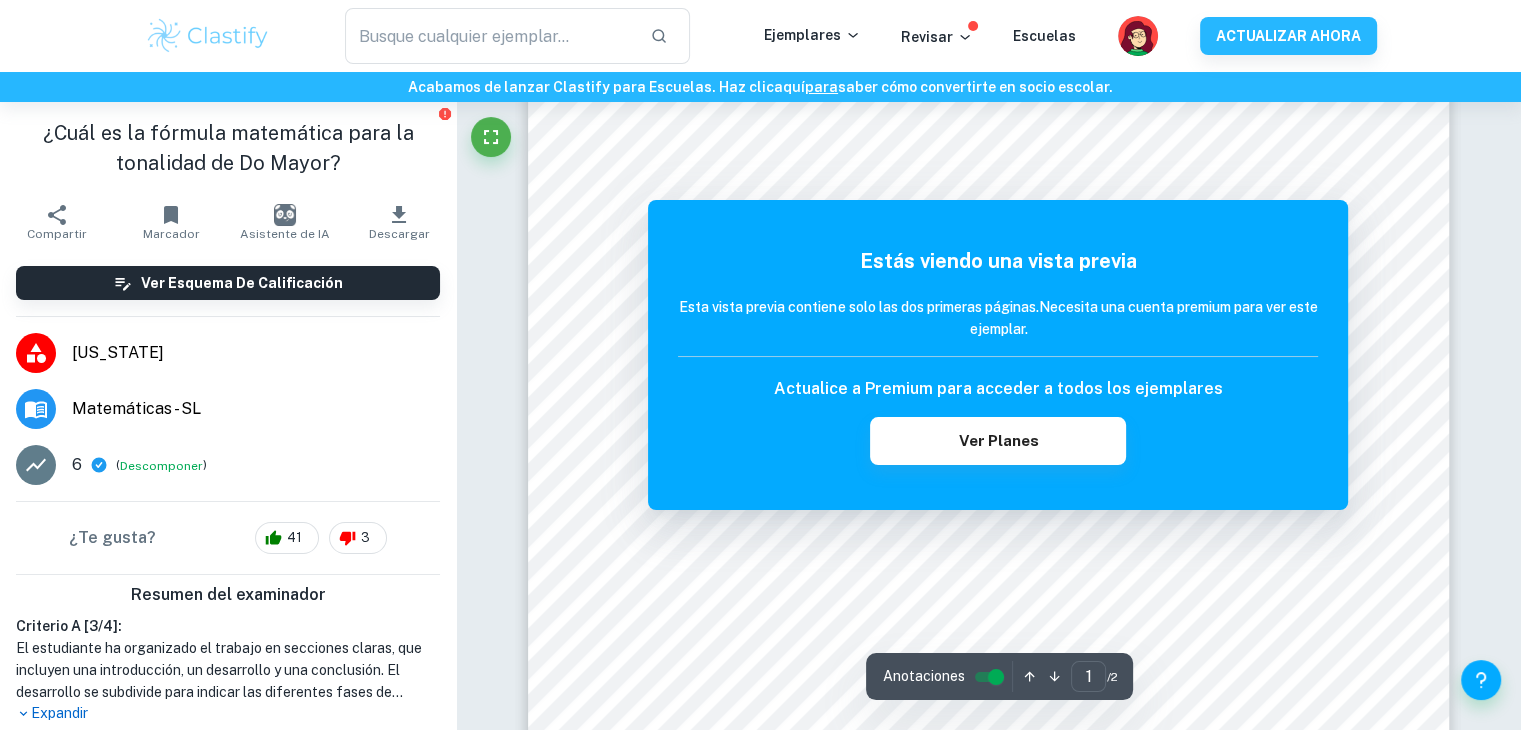 scroll, scrollTop: 0, scrollLeft: 0, axis: both 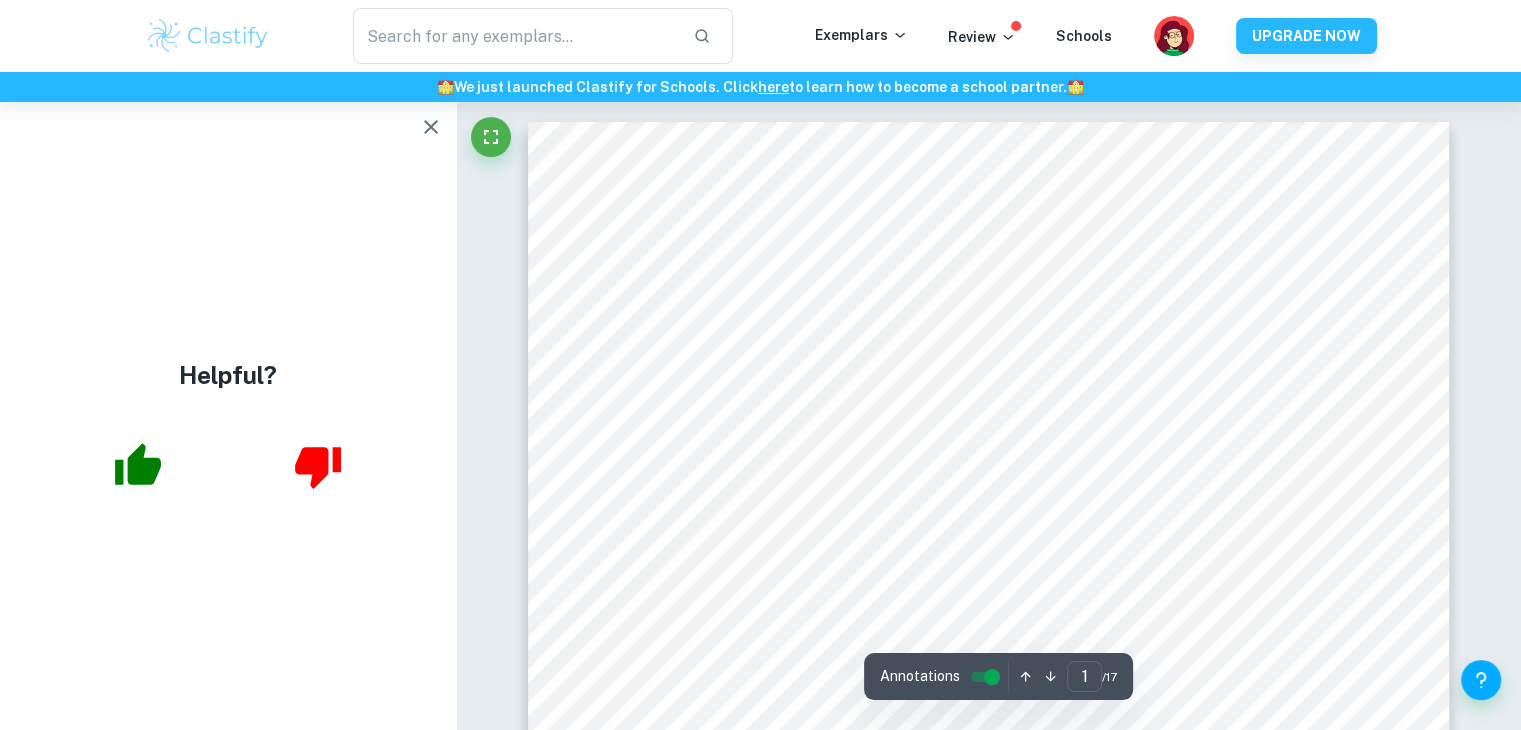 click 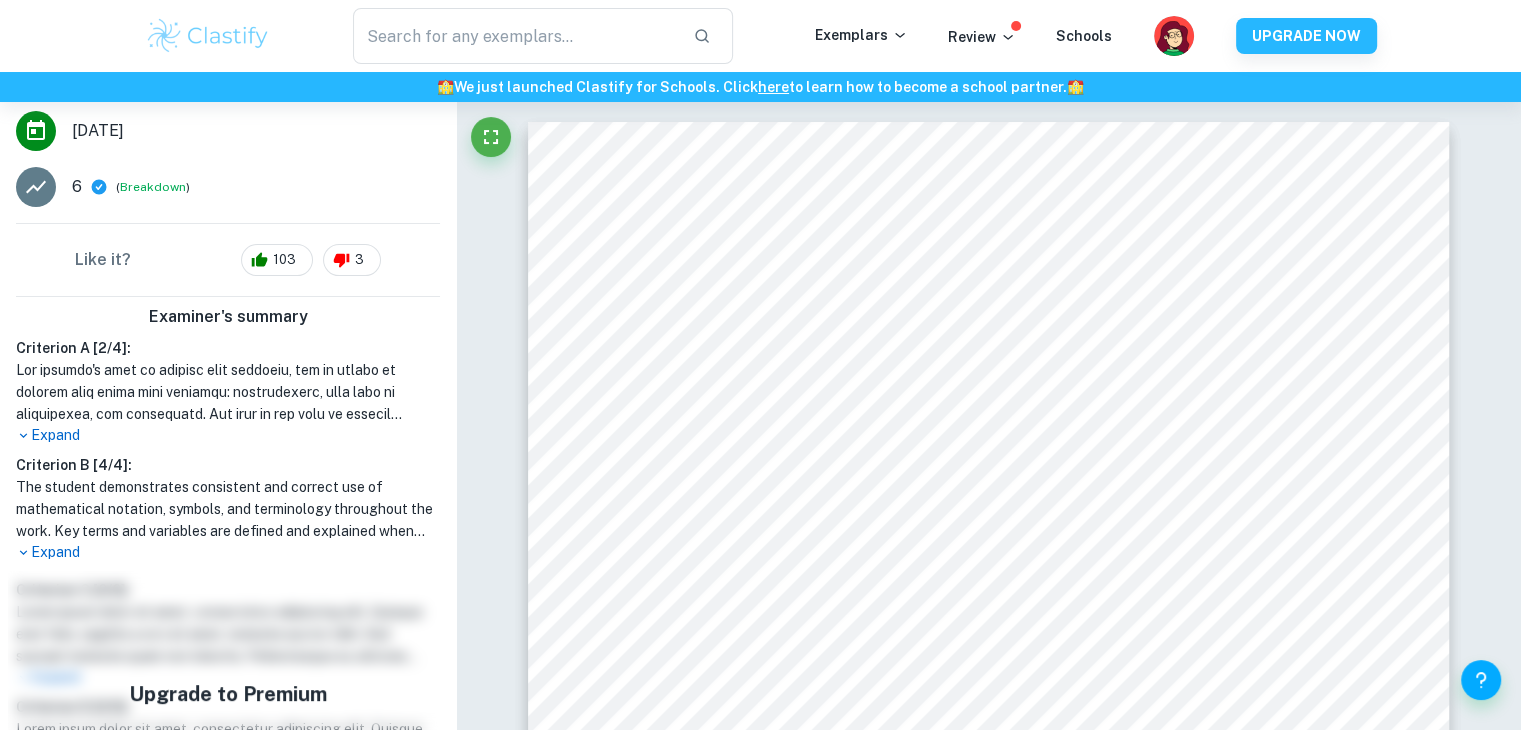 scroll, scrollTop: 374, scrollLeft: 0, axis: vertical 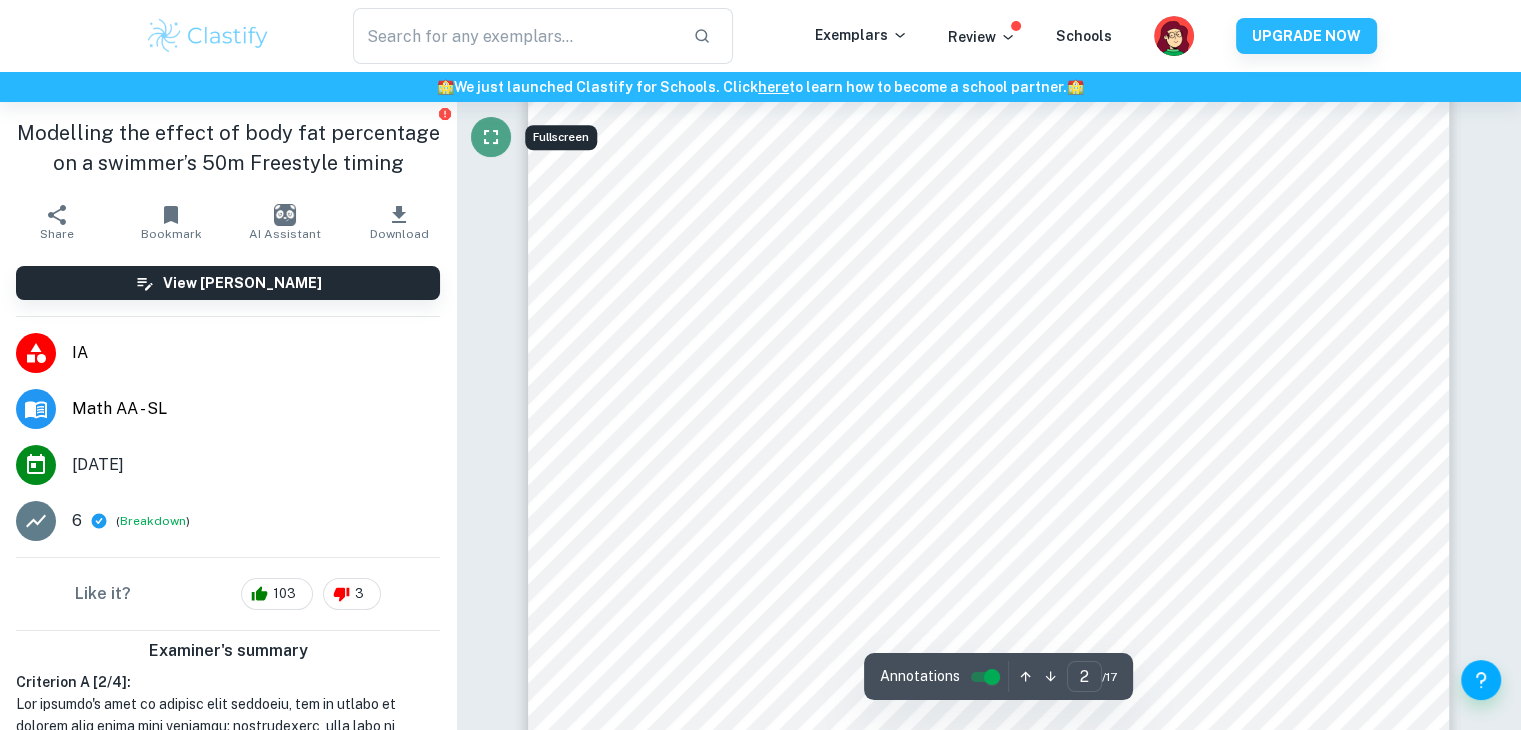 click 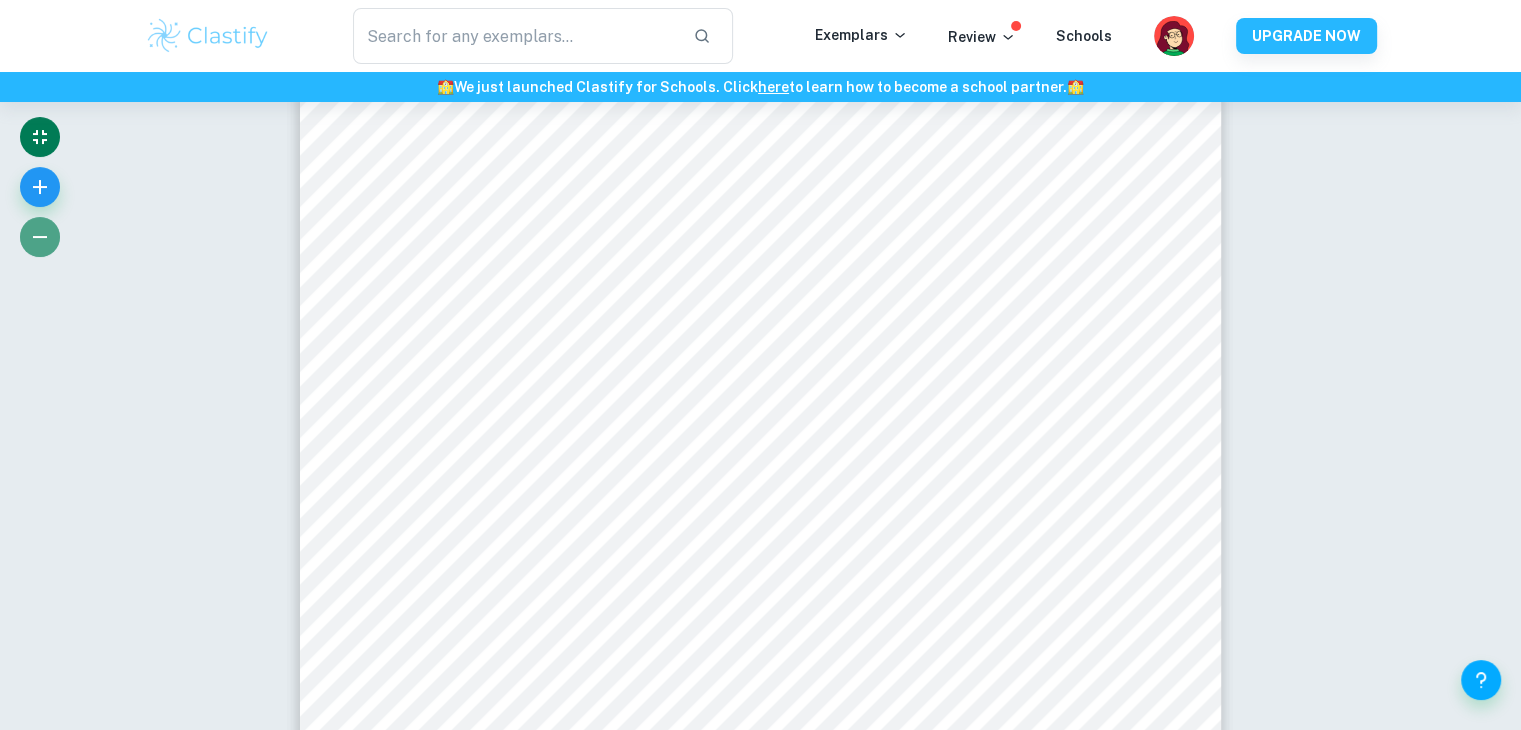 click 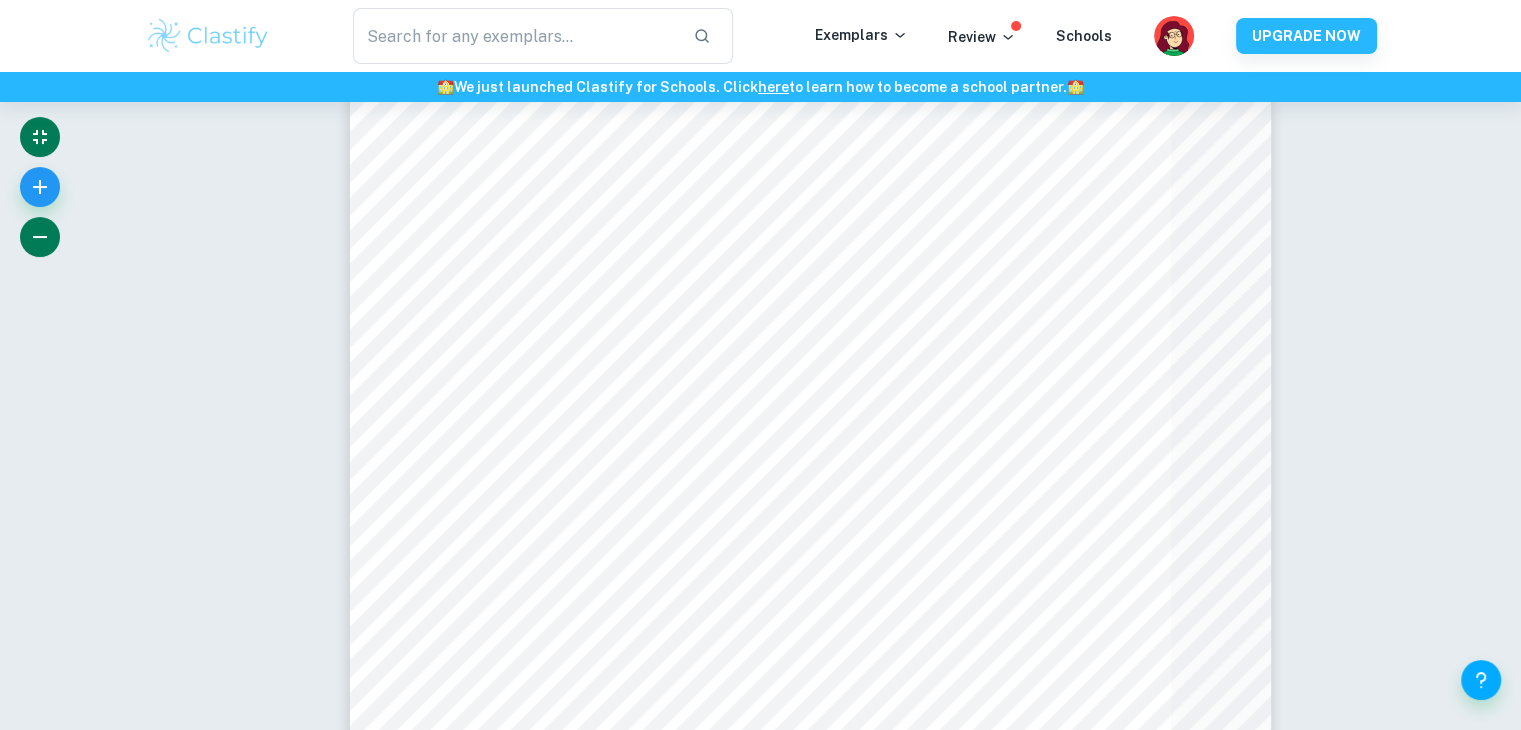 click 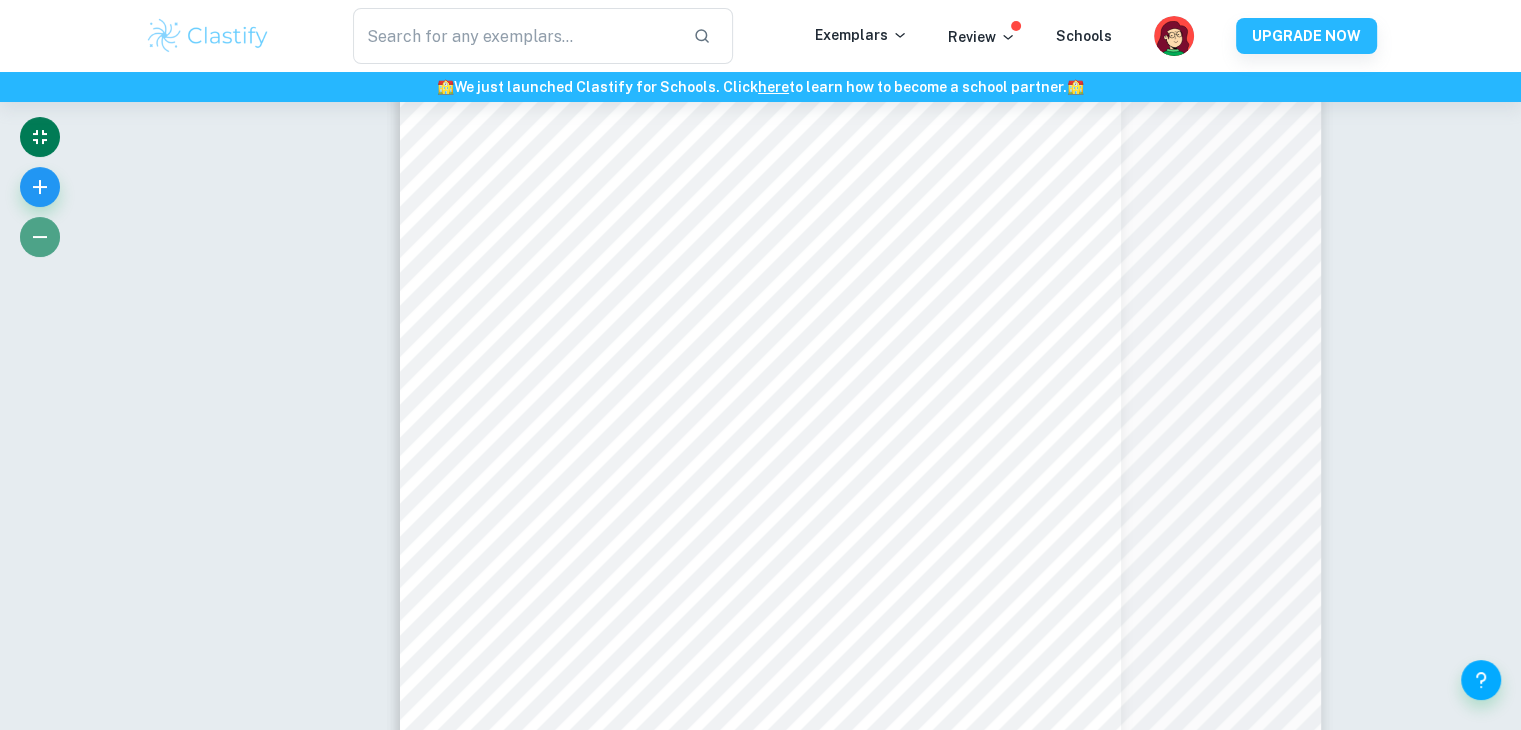 click 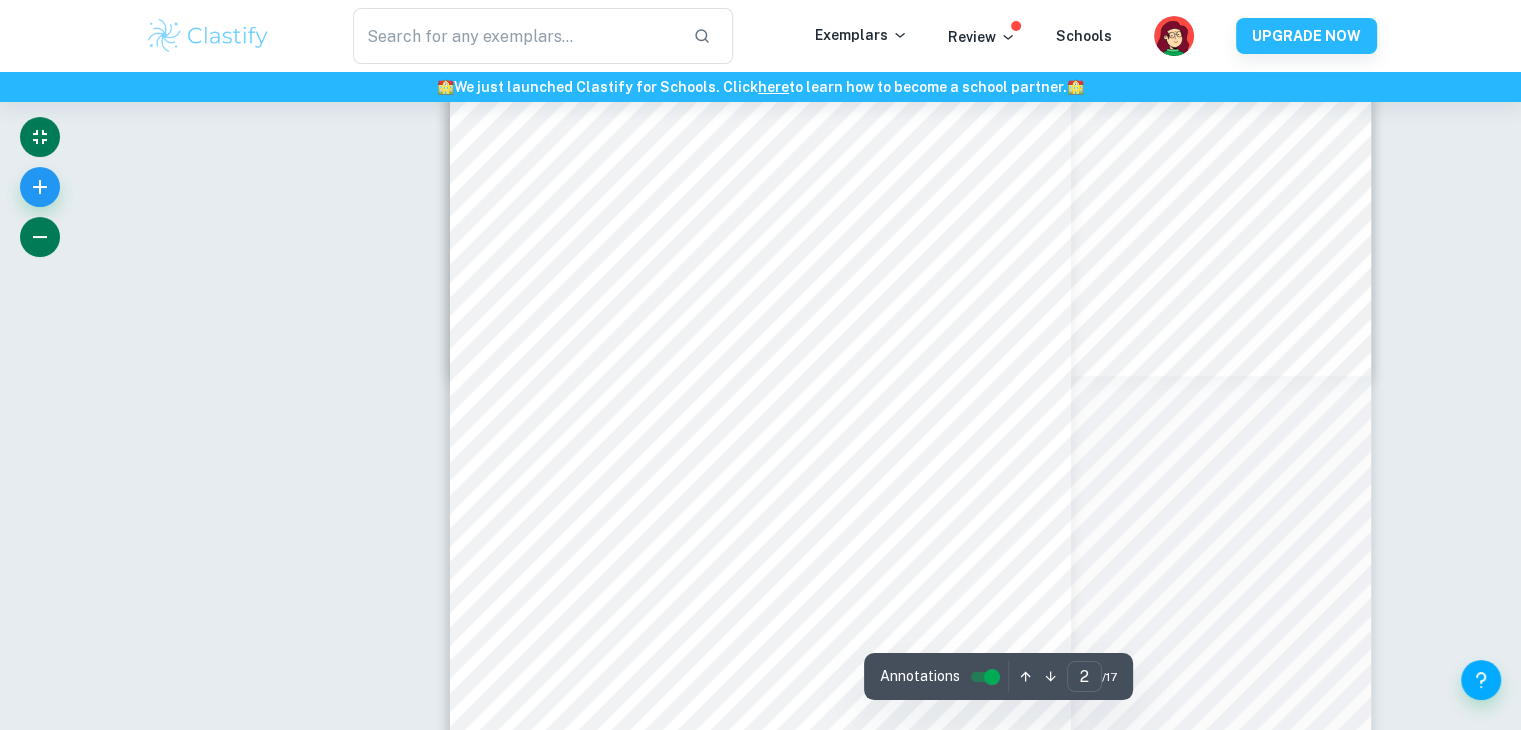 scroll, scrollTop: 1048, scrollLeft: 0, axis: vertical 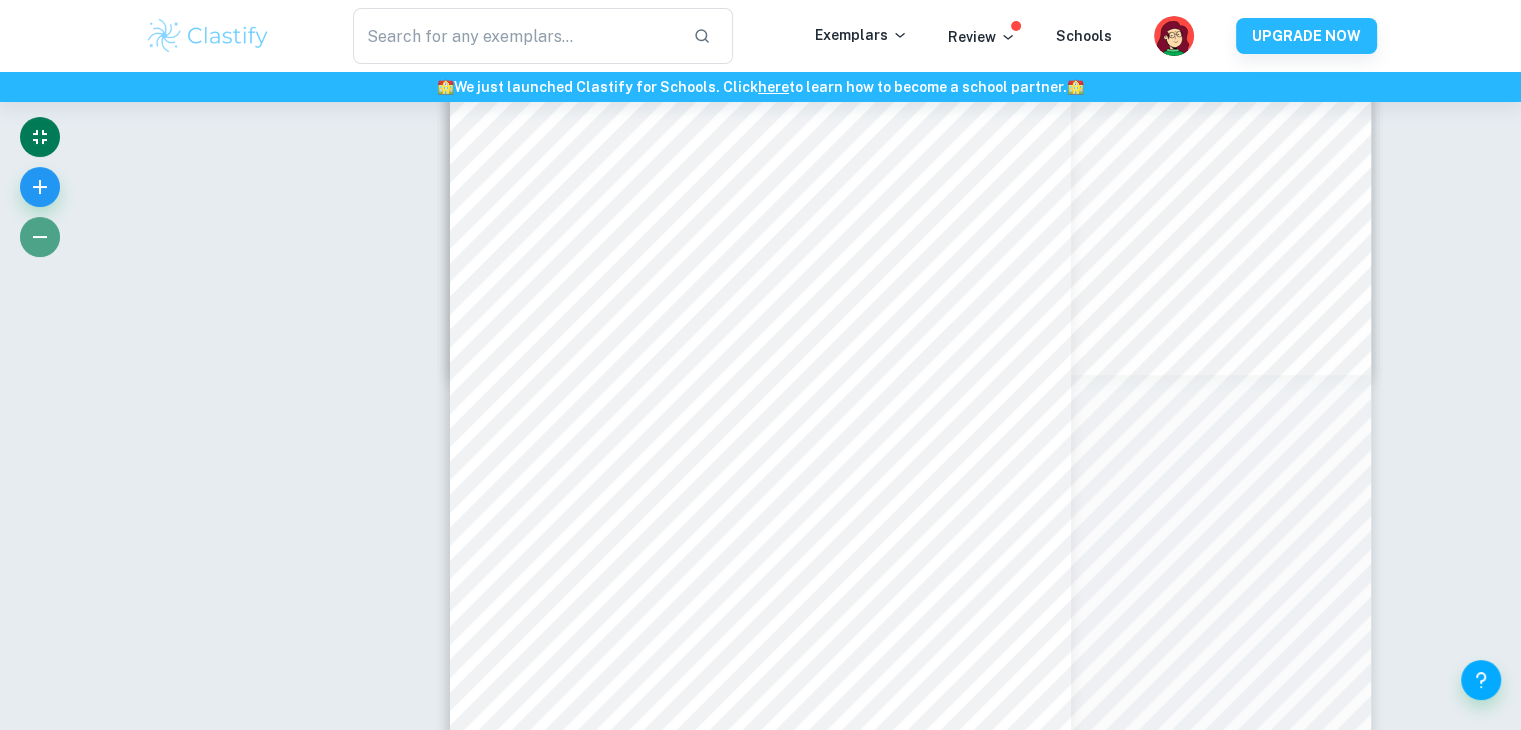 click 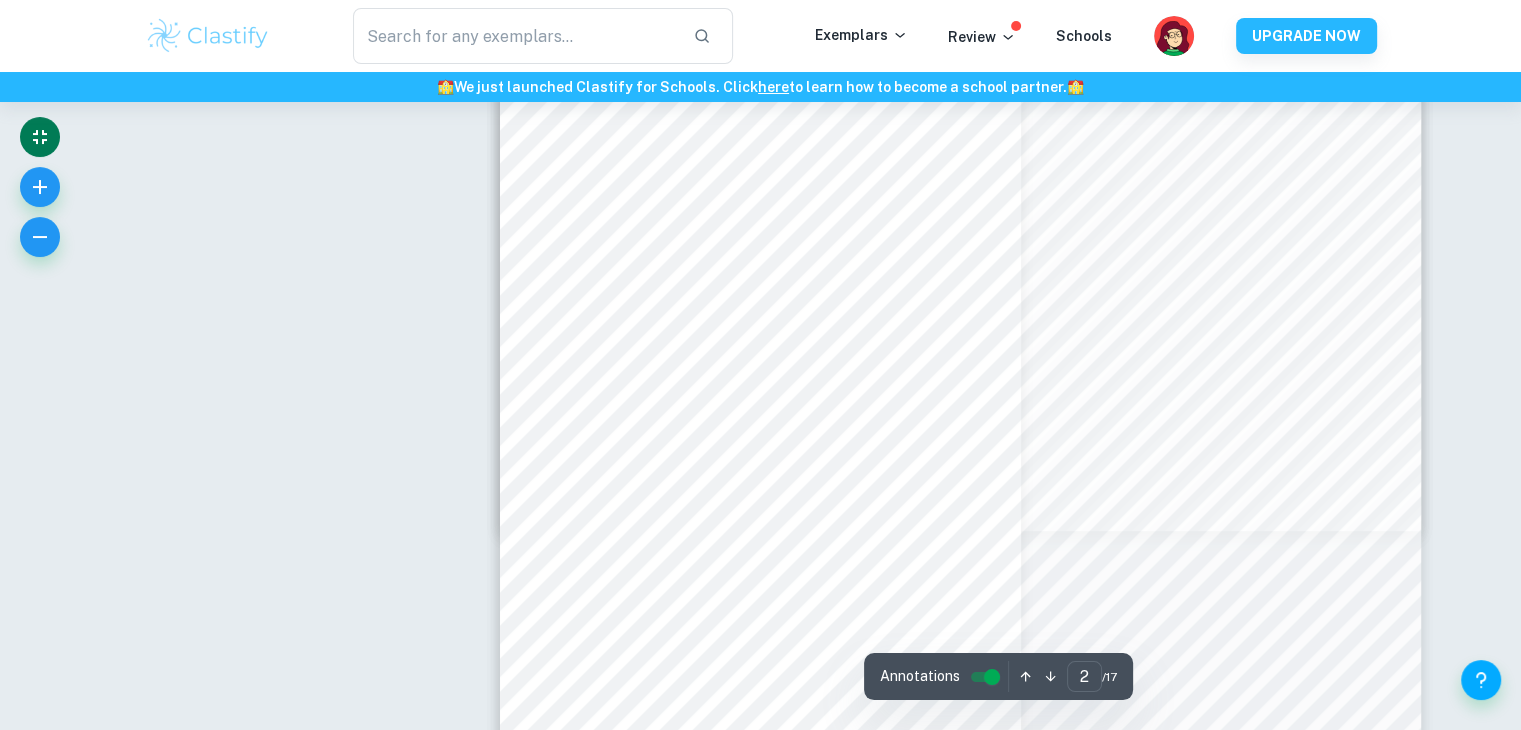 scroll, scrollTop: 893, scrollLeft: 0, axis: vertical 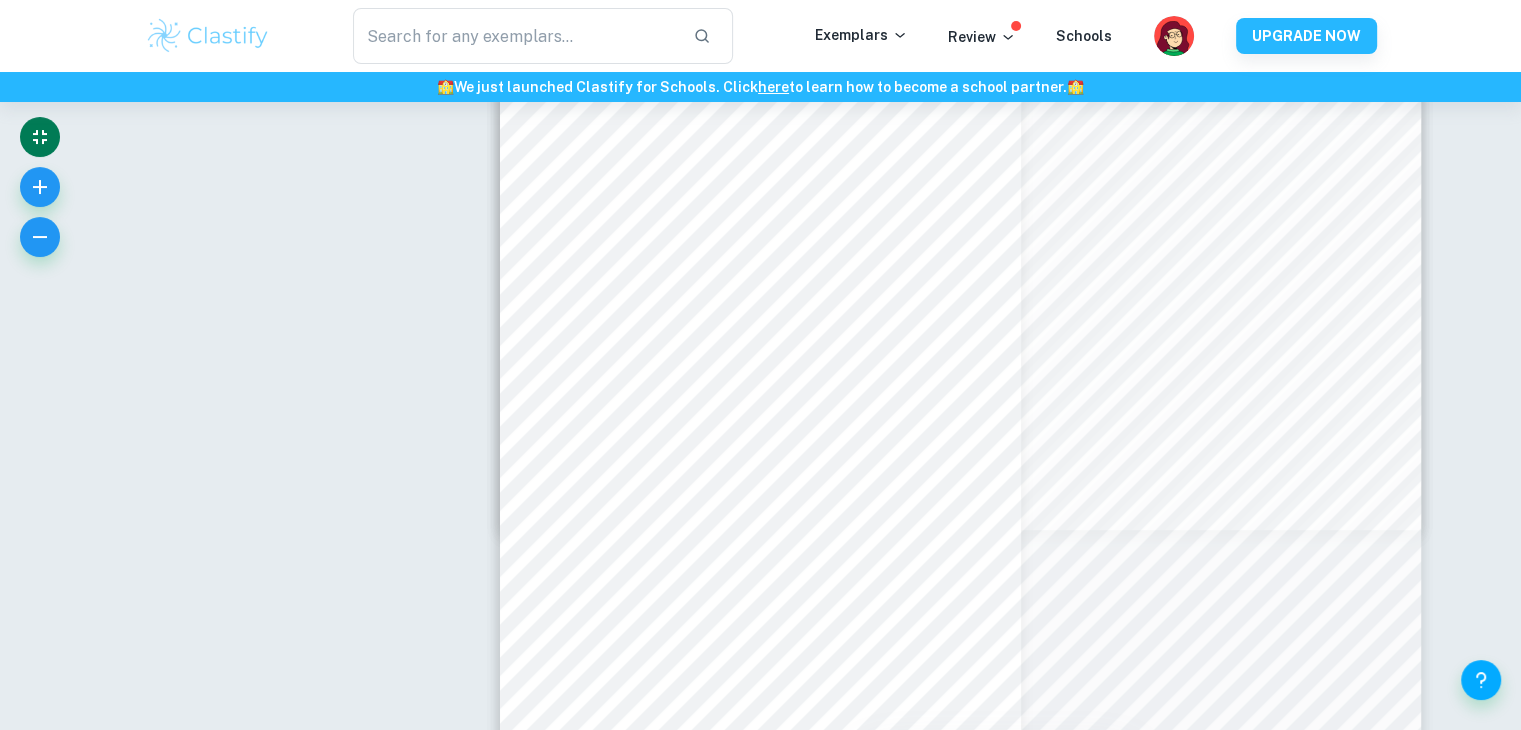 click at bounding box center [40, 192] 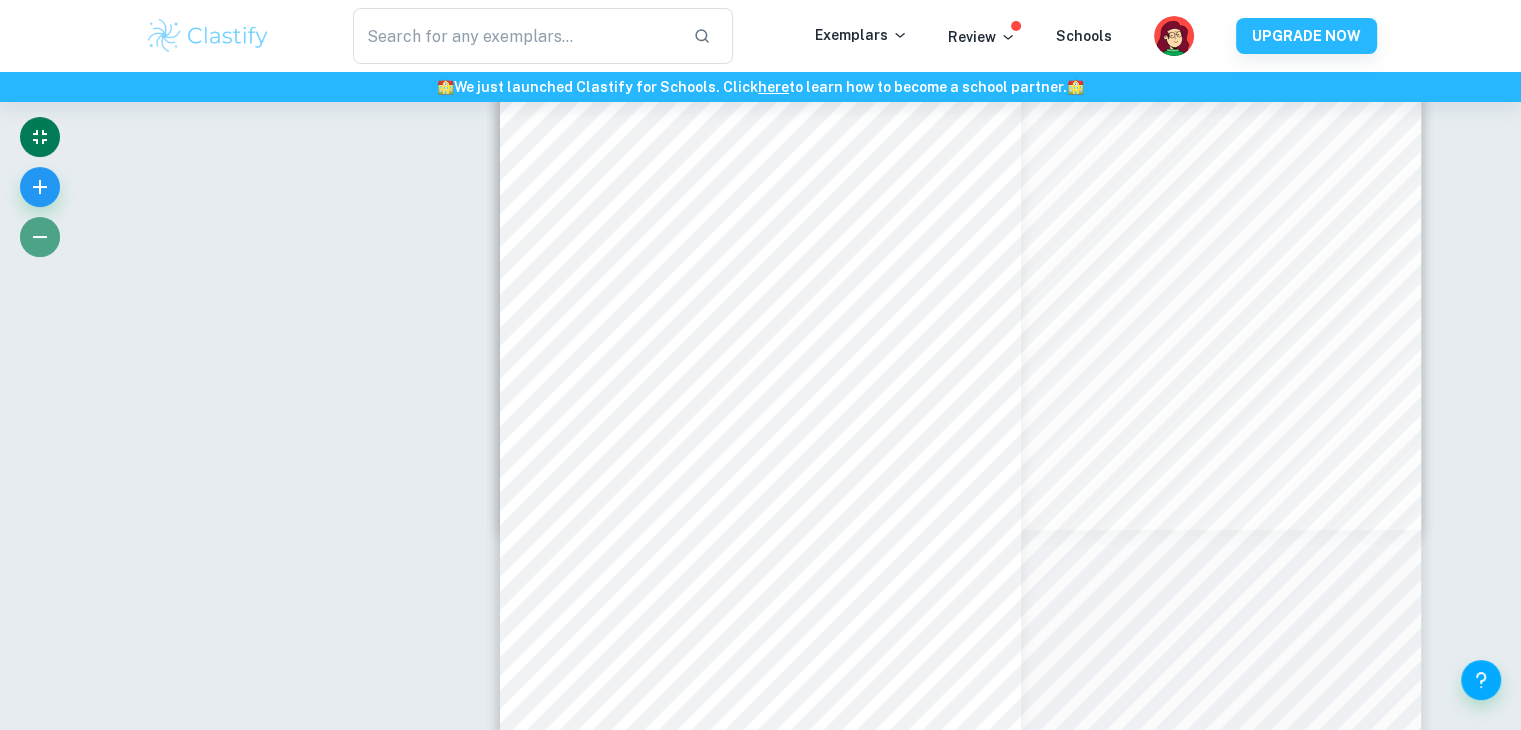 click 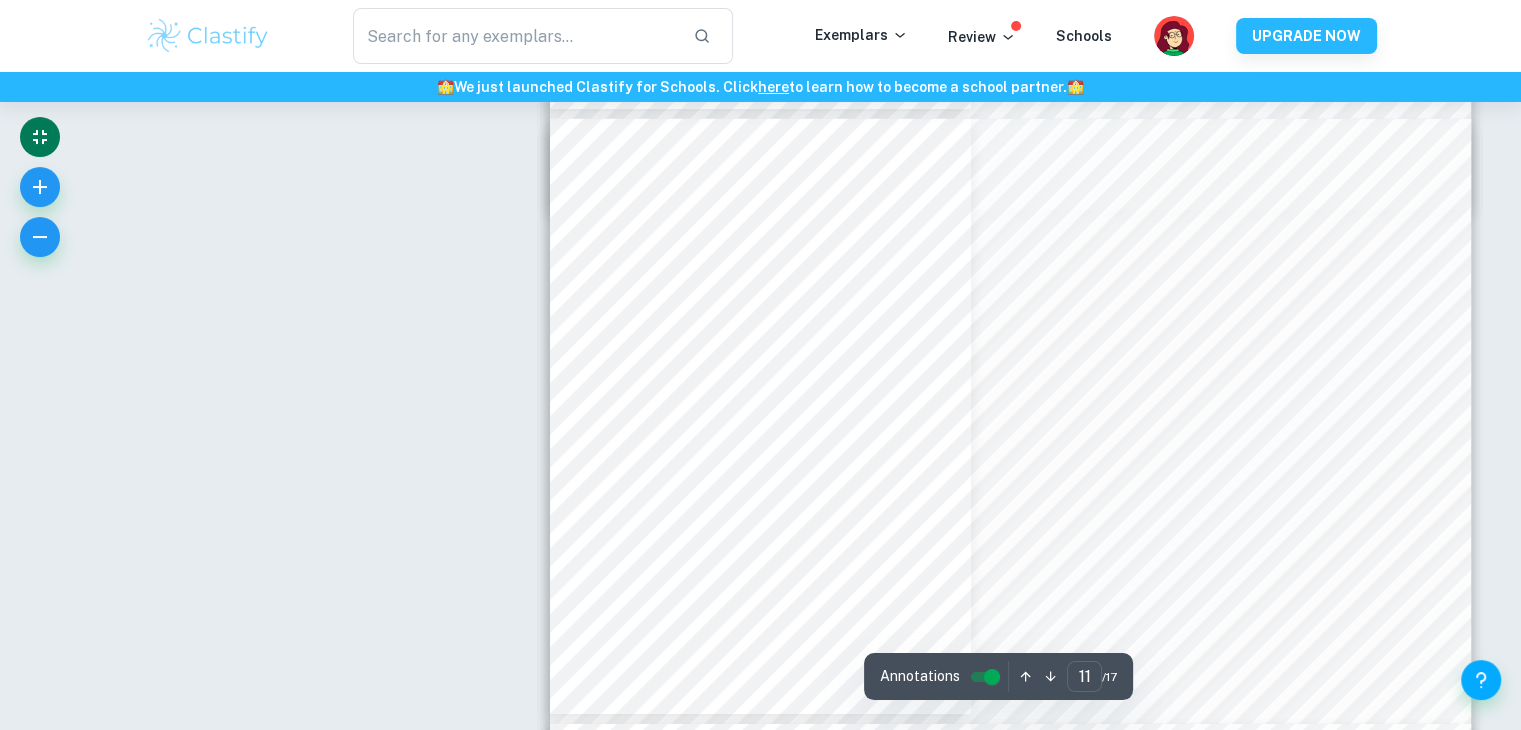 scroll, scrollTop: 6275, scrollLeft: 0, axis: vertical 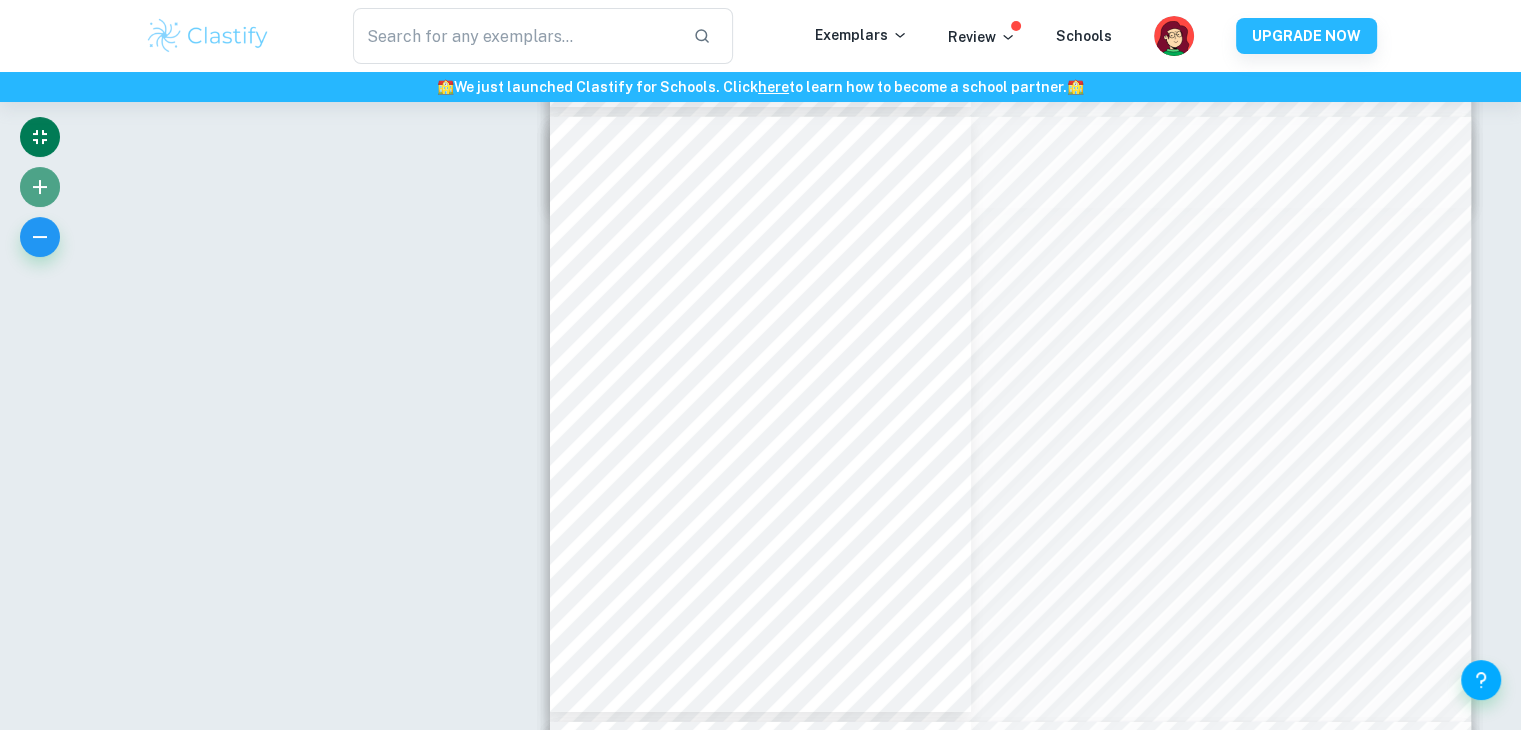 click 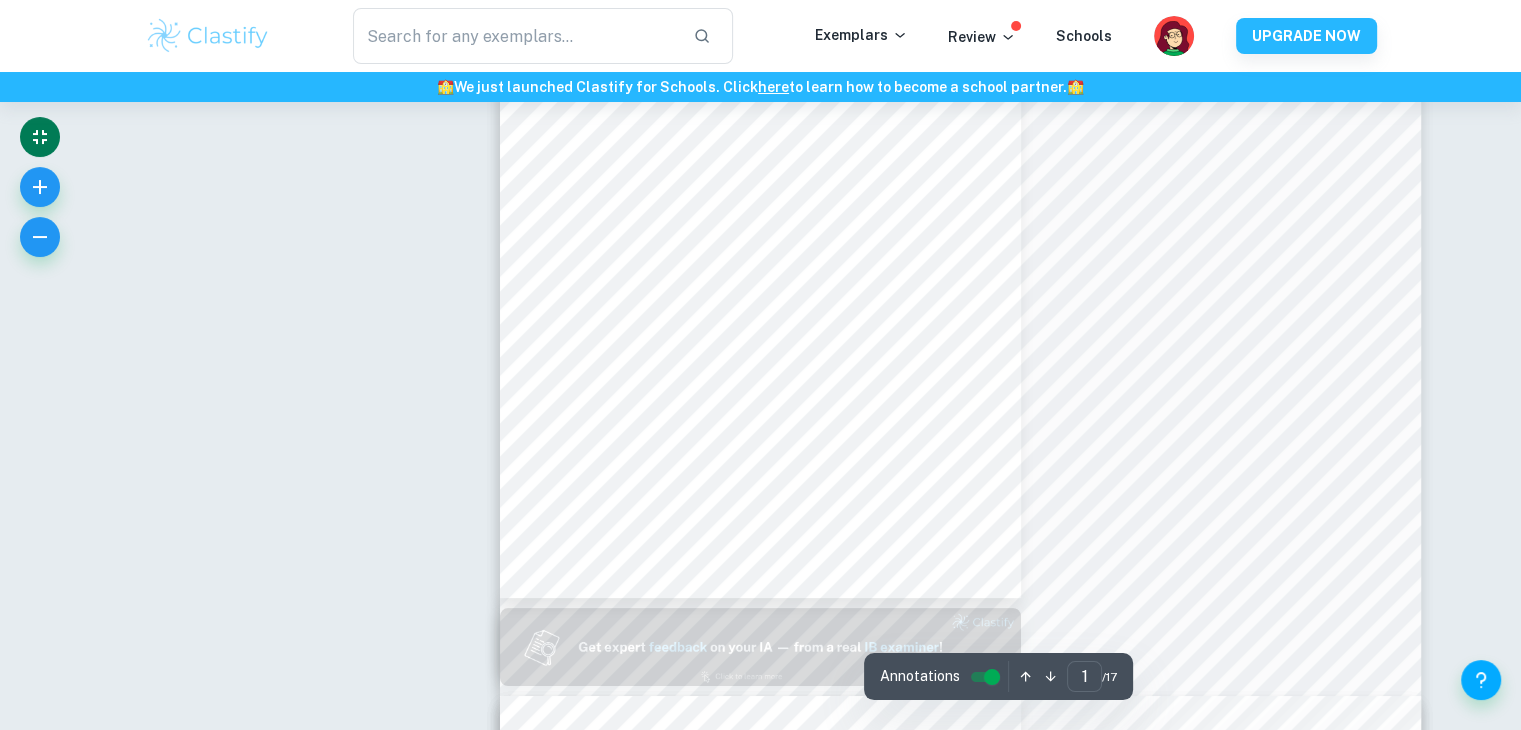 scroll, scrollTop: 0, scrollLeft: 0, axis: both 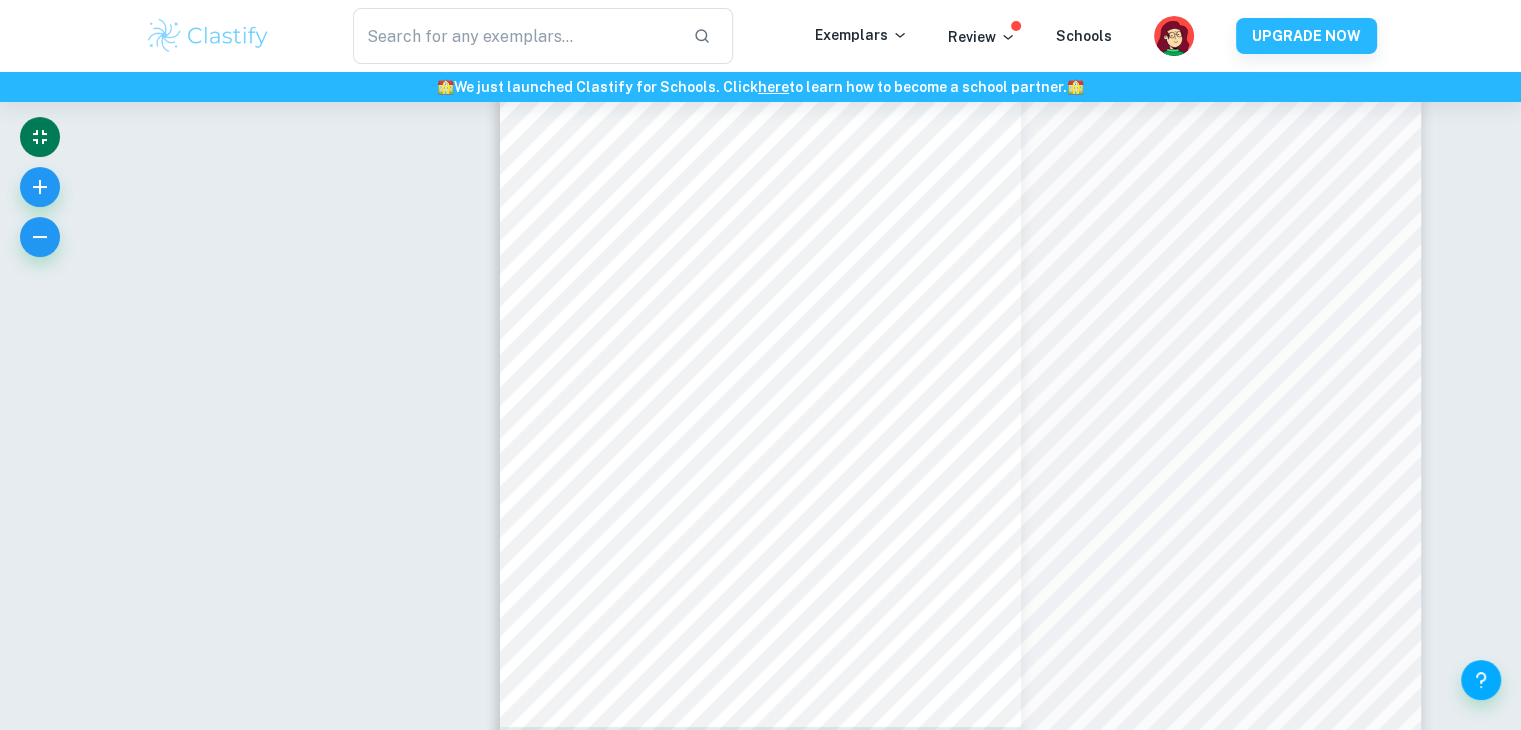 type 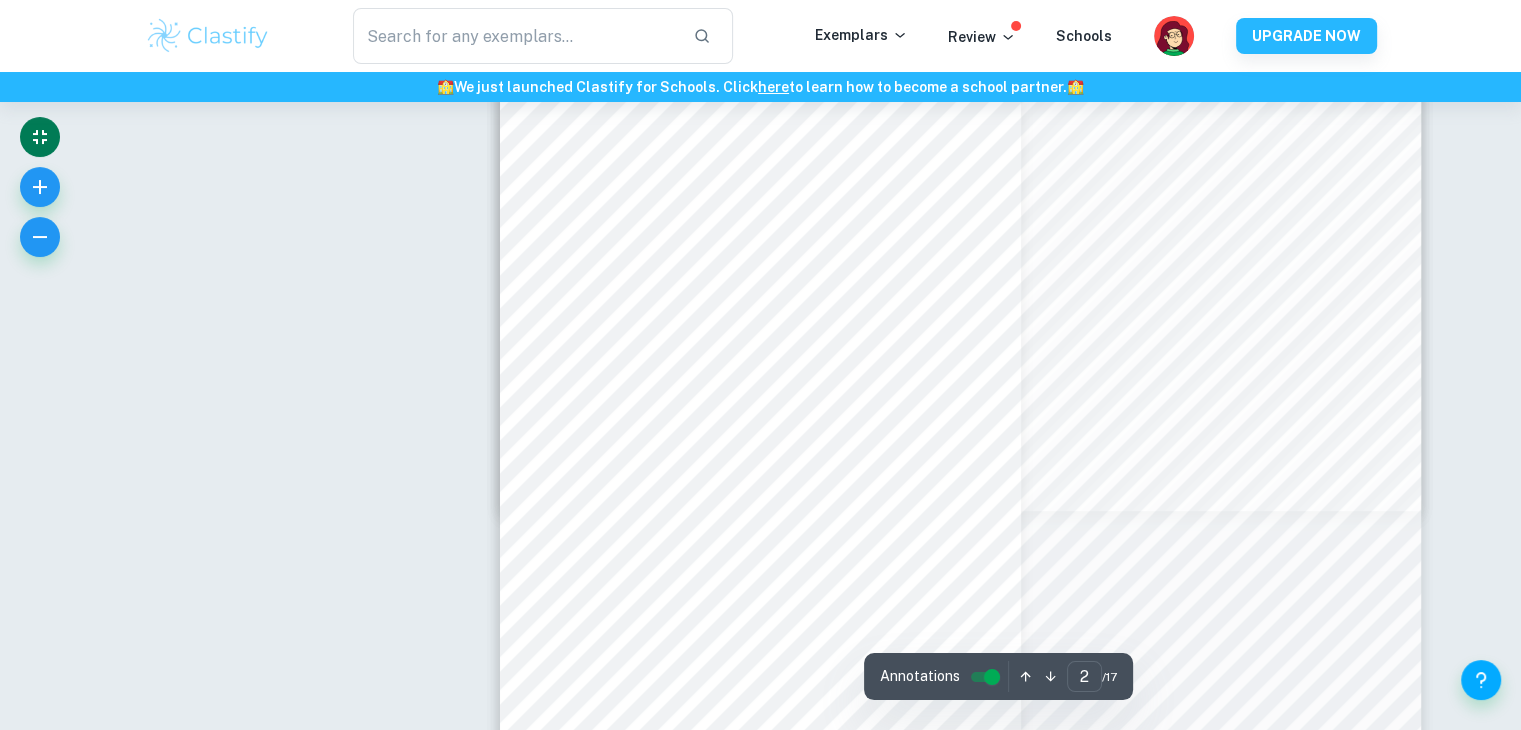 scroll, scrollTop: 909, scrollLeft: 0, axis: vertical 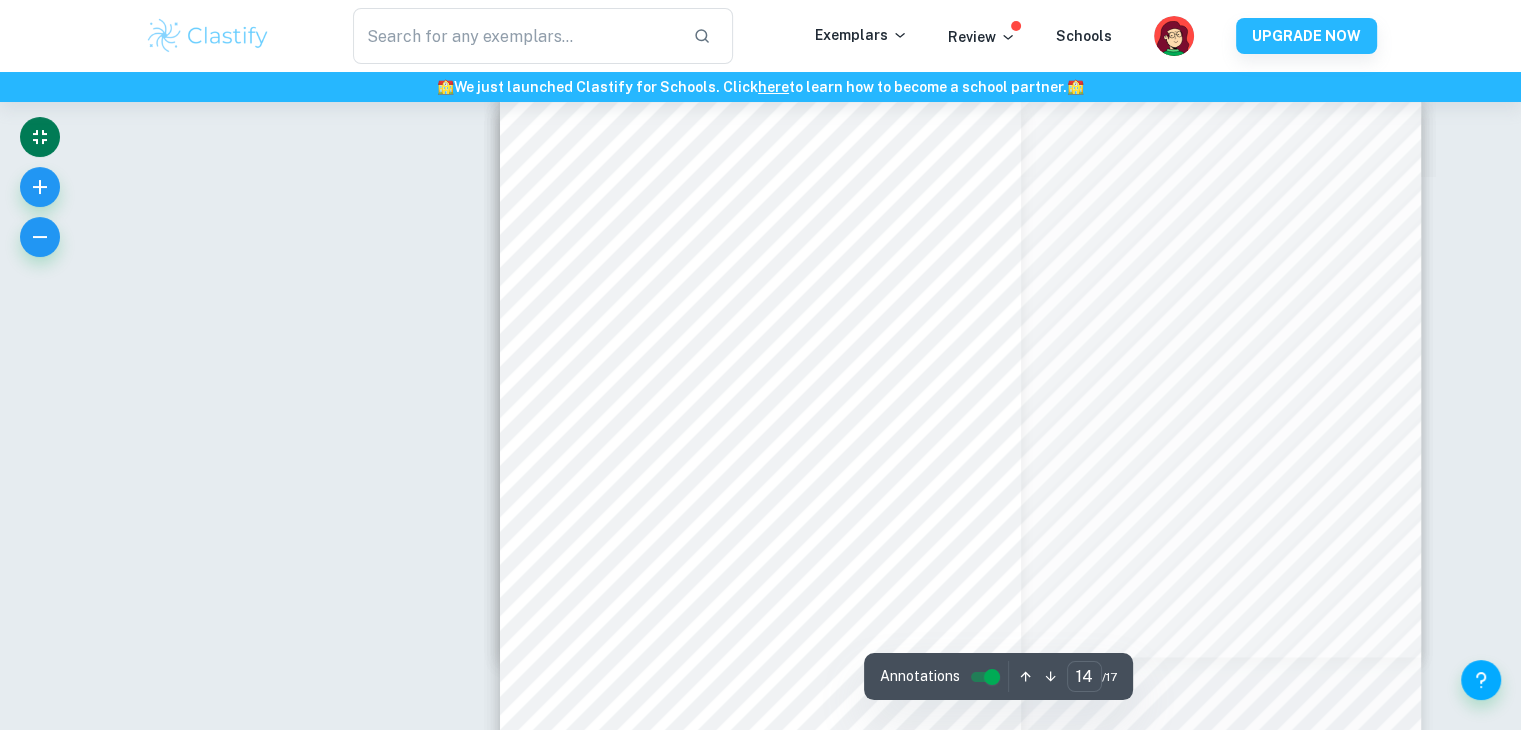 drag, startPoint x: 1070, startPoint y: 284, endPoint x: 810, endPoint y: 733, distance: 518.8458 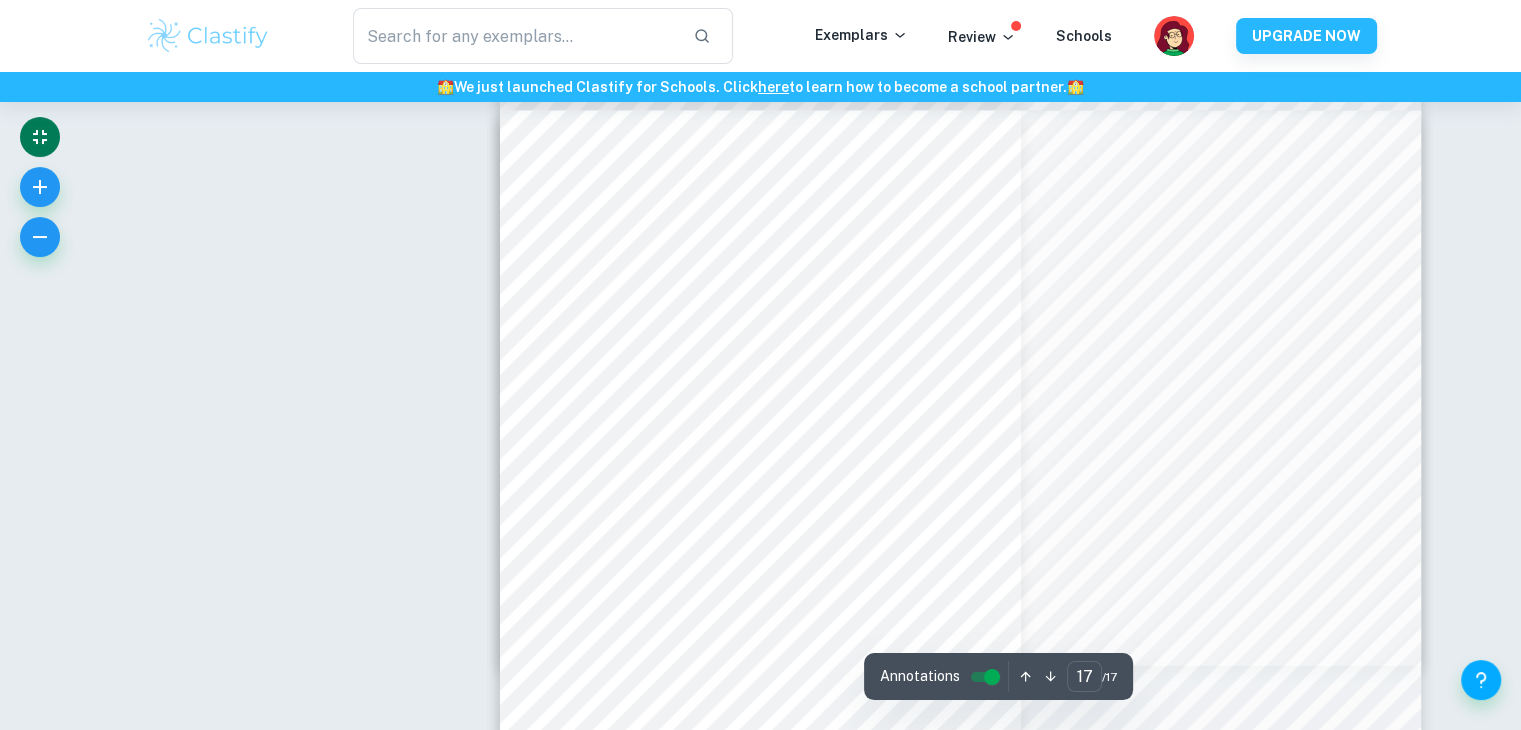 scroll, scrollTop: 12300, scrollLeft: 0, axis: vertical 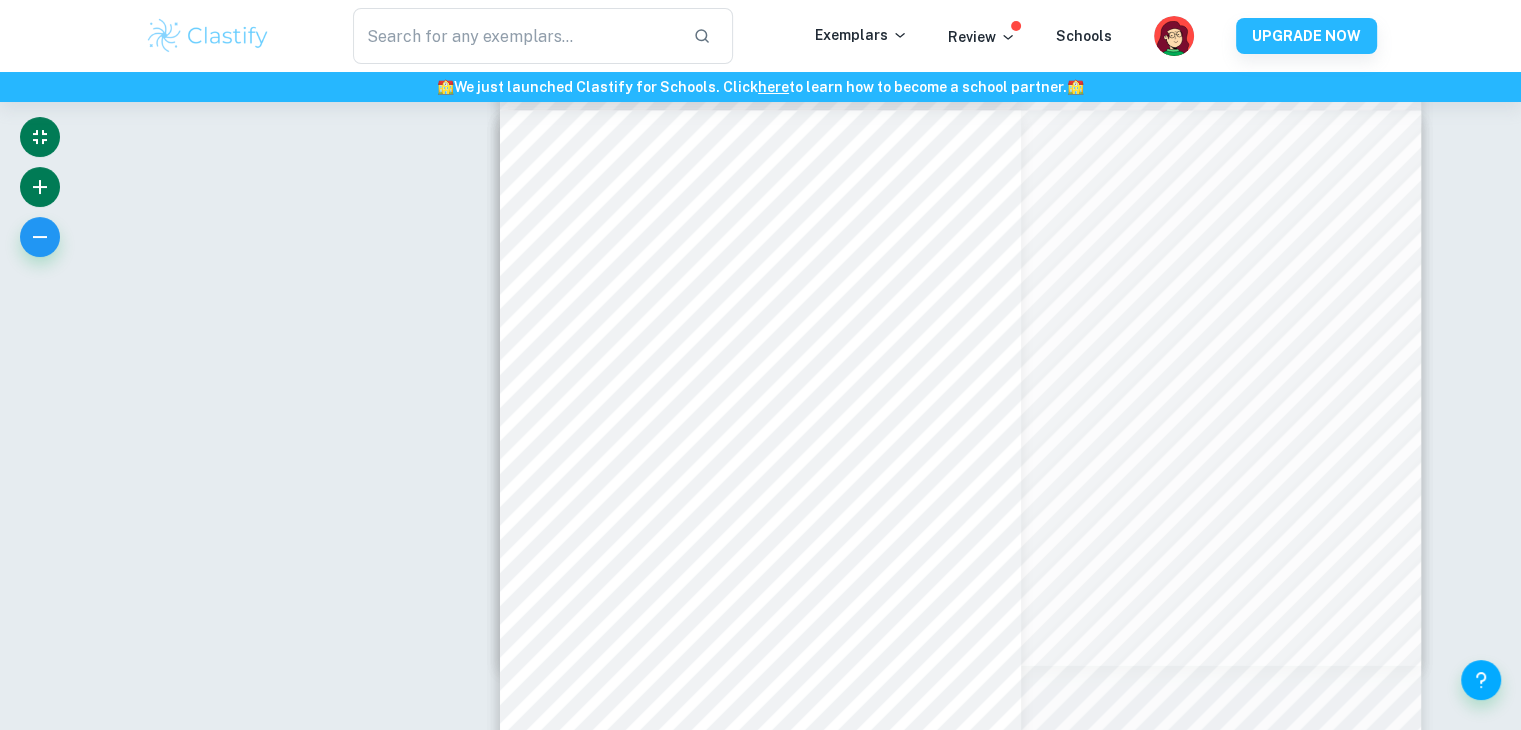 click at bounding box center (40, 192) 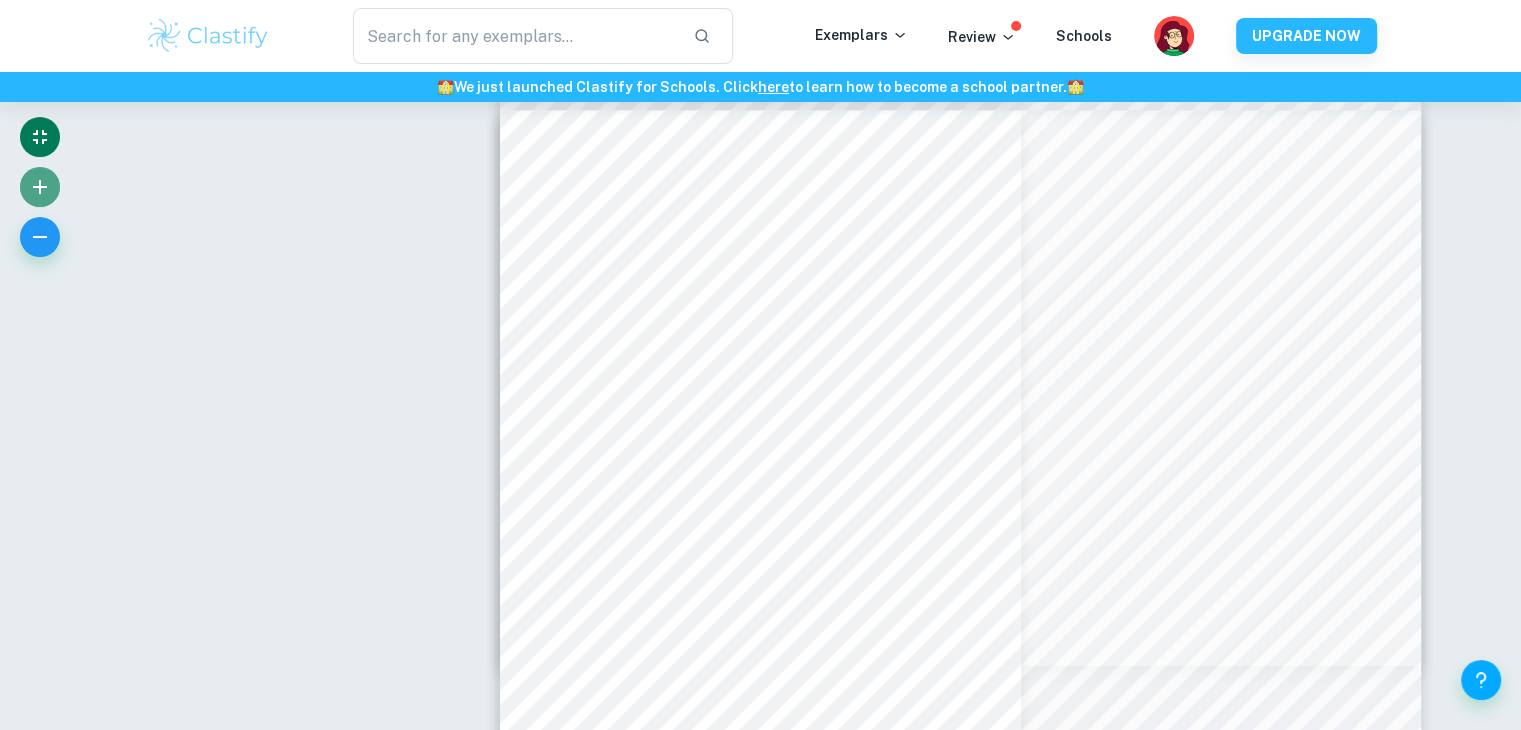 click at bounding box center (40, 187) 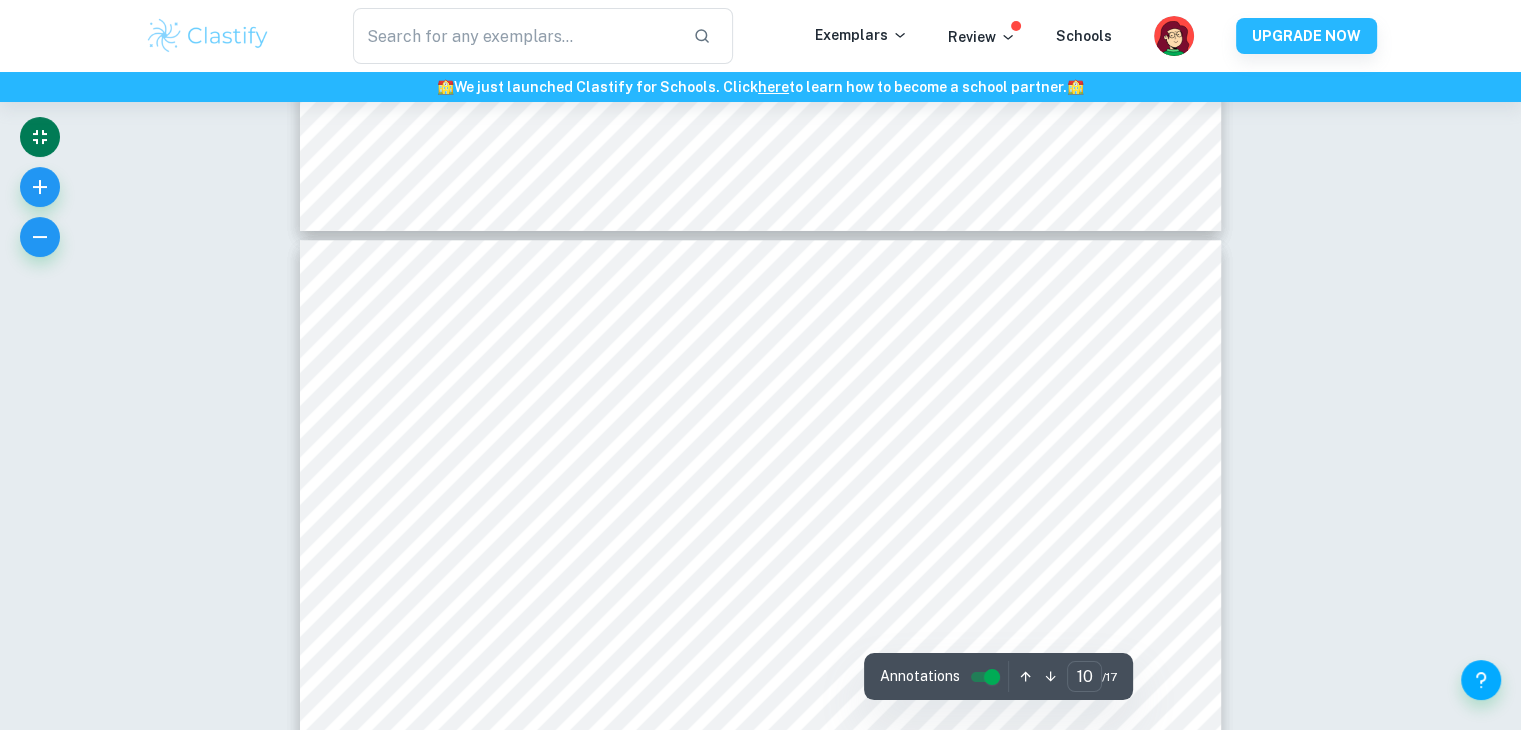 scroll, scrollTop: 12019, scrollLeft: 0, axis: vertical 